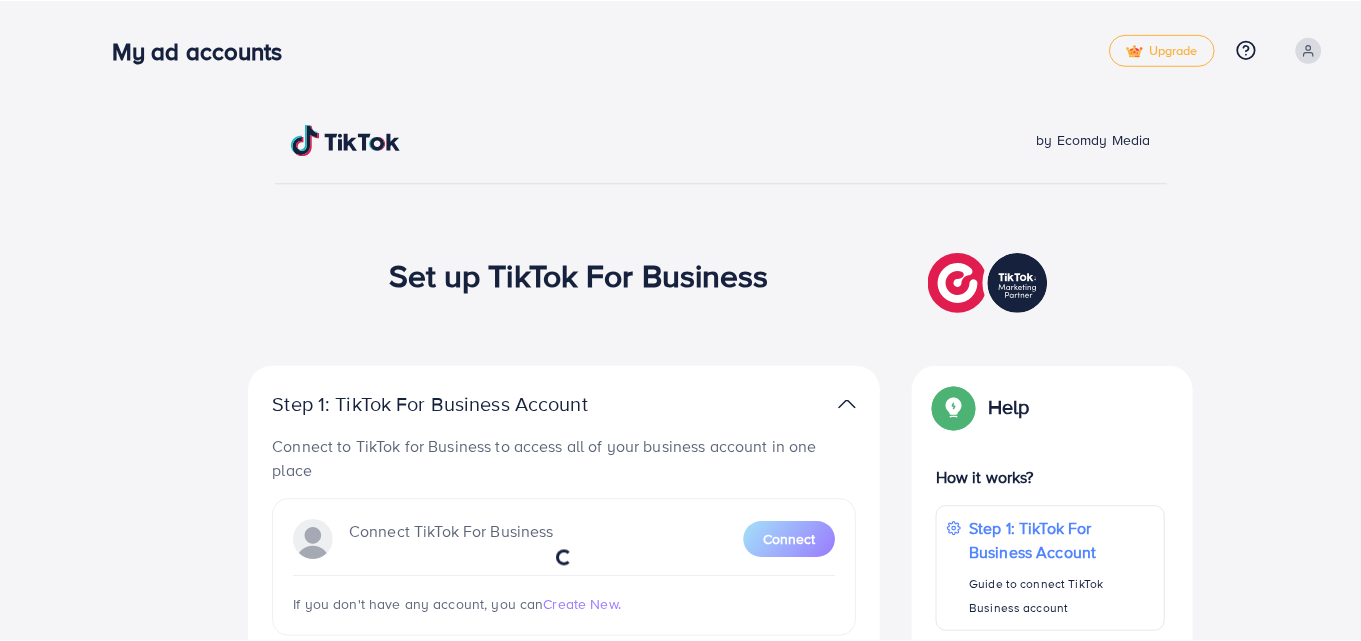 scroll, scrollTop: 0, scrollLeft: 0, axis: both 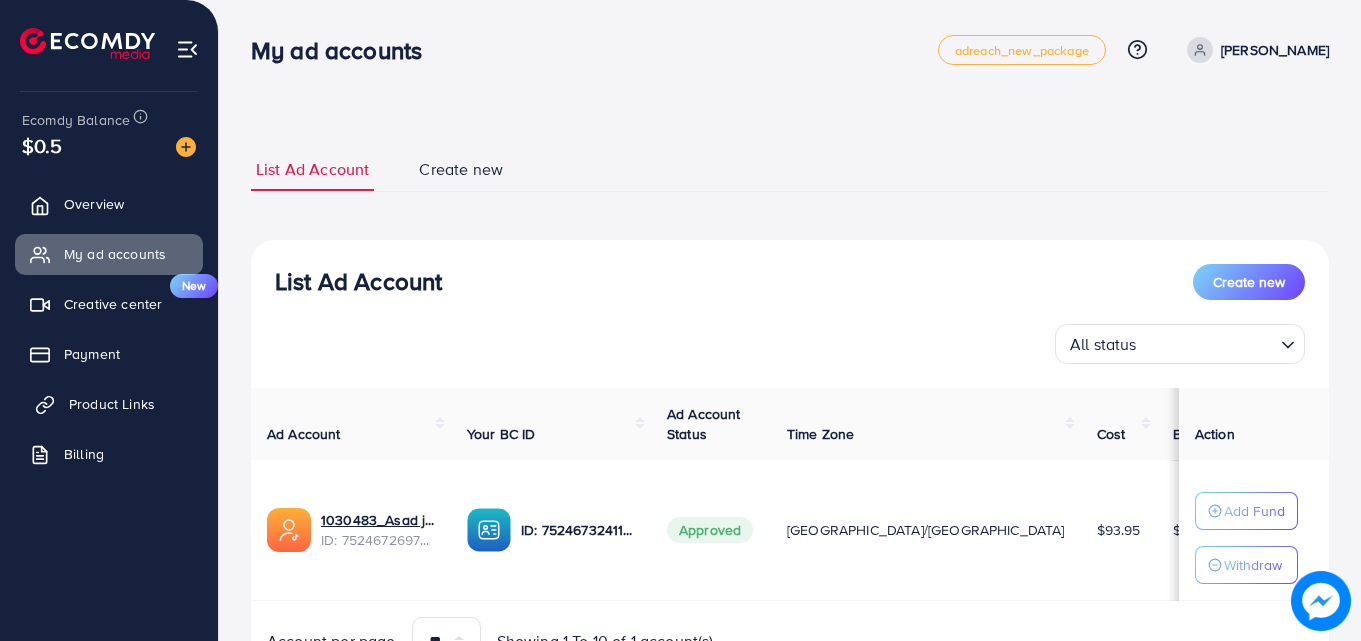 click on "Product Links" at bounding box center (112, 404) 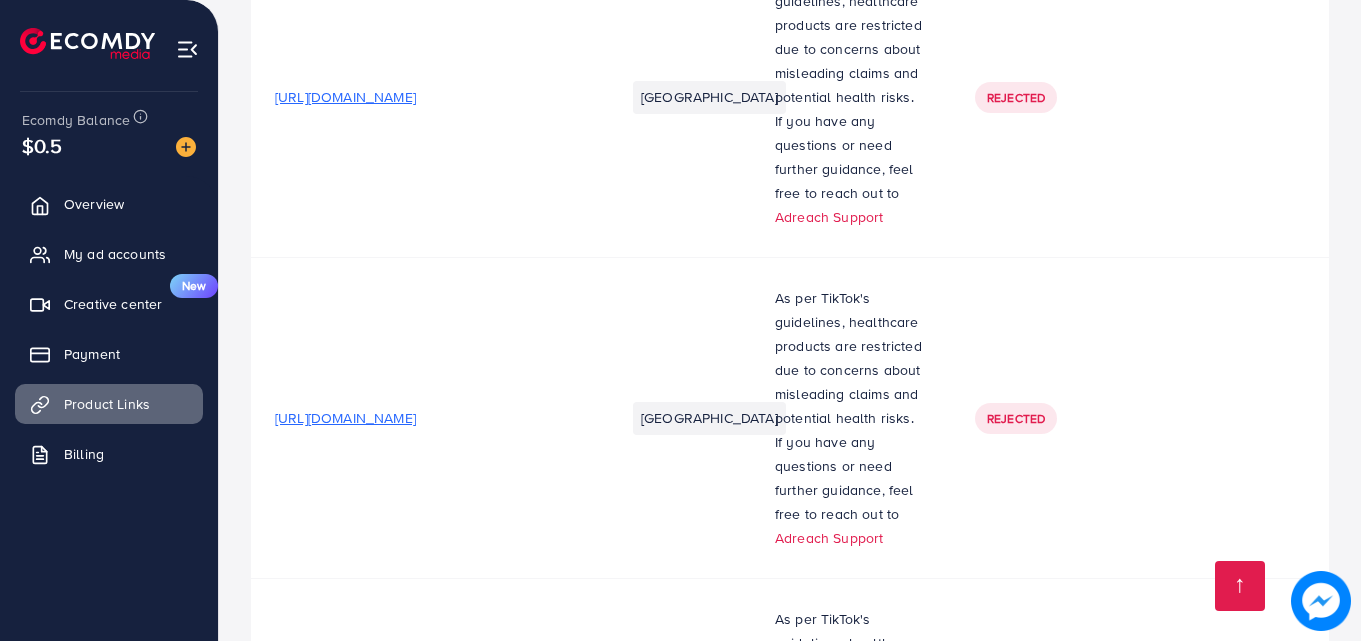 scroll, scrollTop: 0, scrollLeft: 0, axis: both 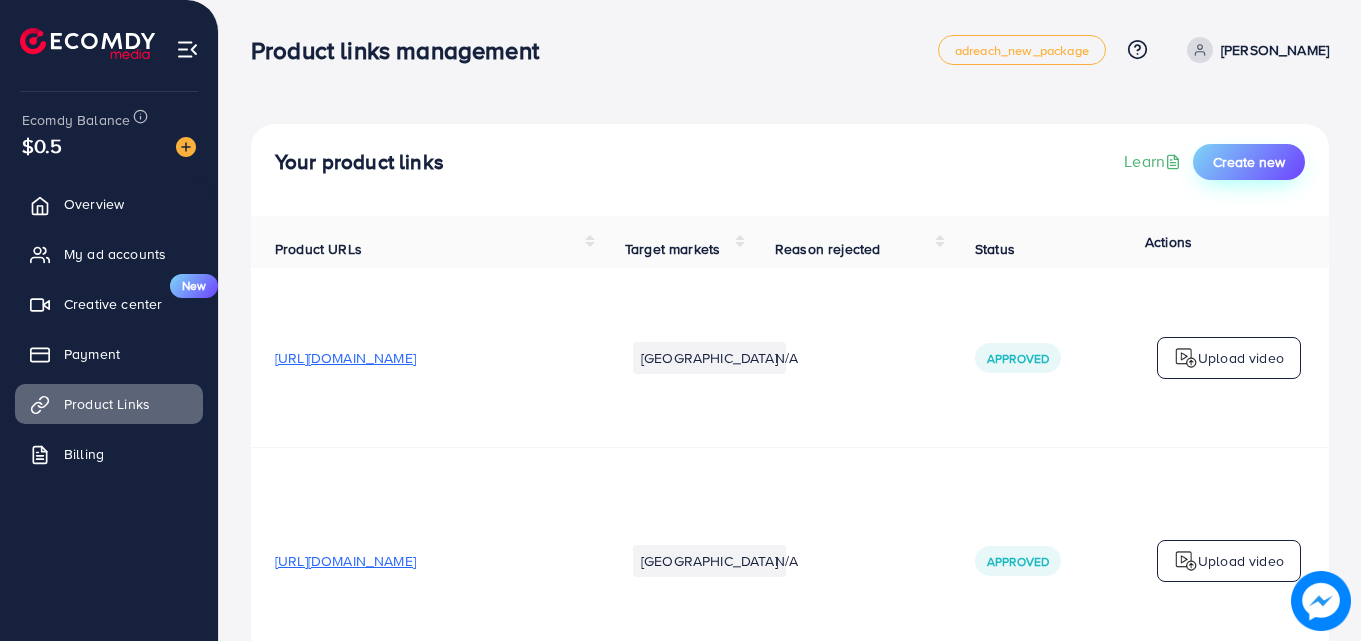 click on "Create new" at bounding box center [1249, 162] 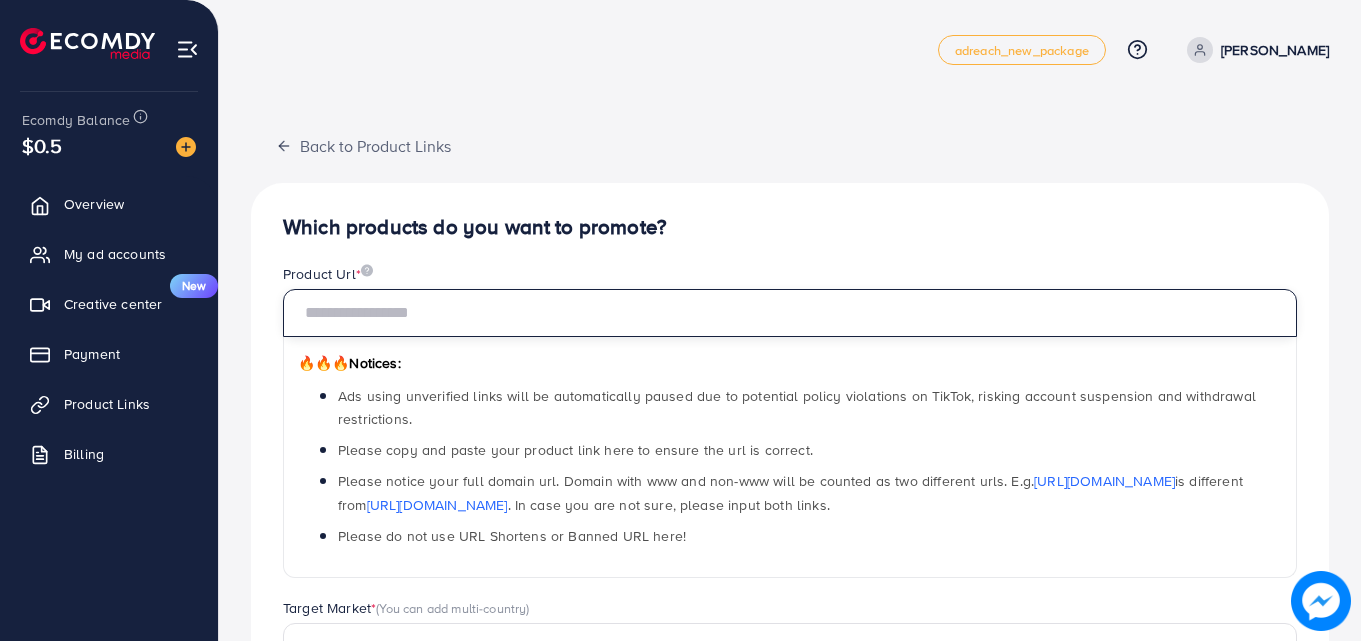click at bounding box center (790, 313) 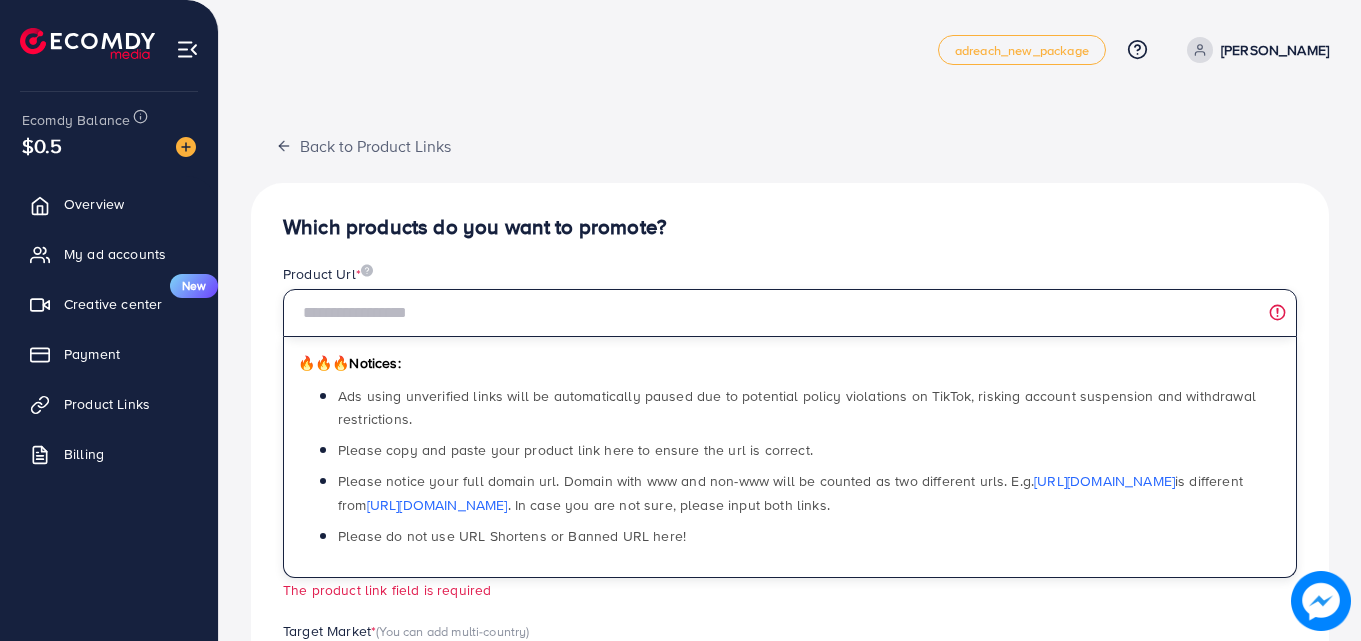 paste on "**********" 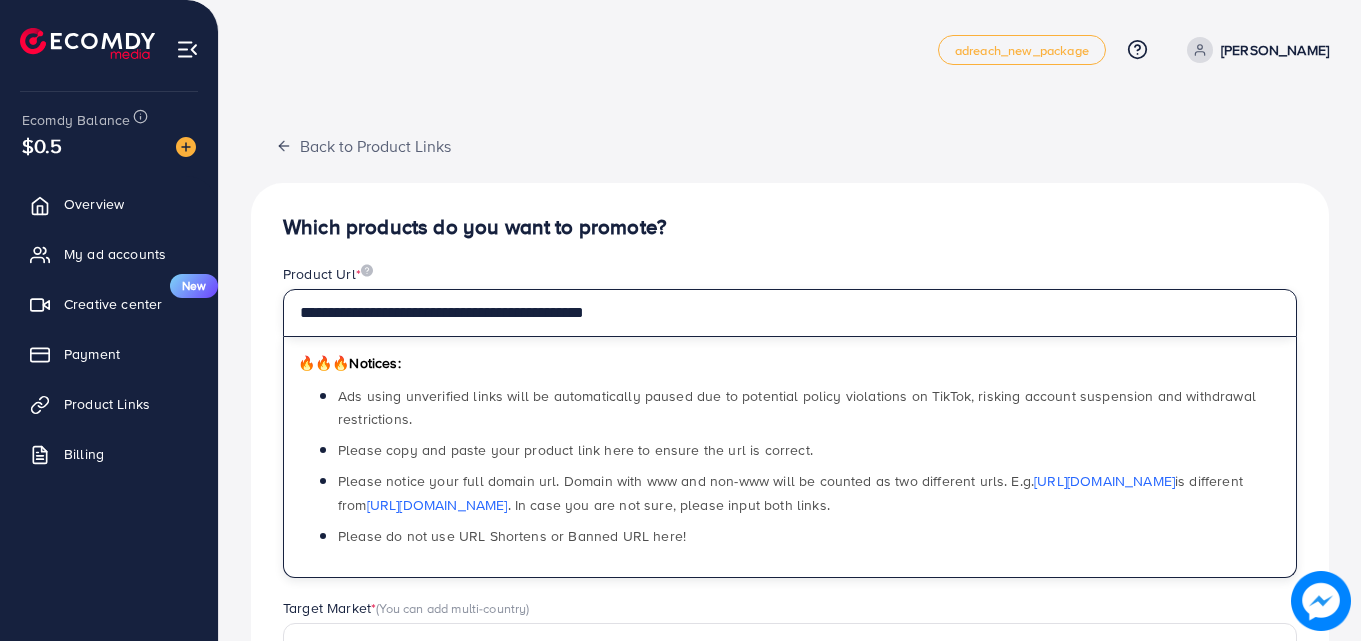 type on "**********" 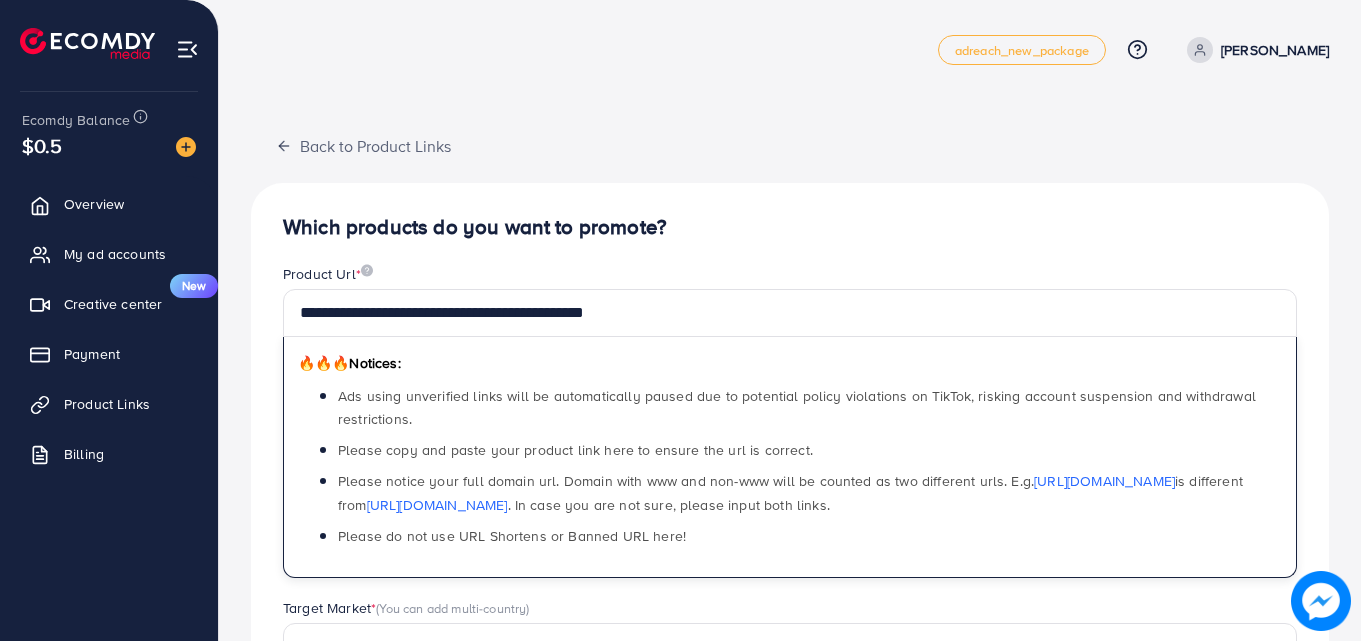 click on "**********" at bounding box center [790, 638] 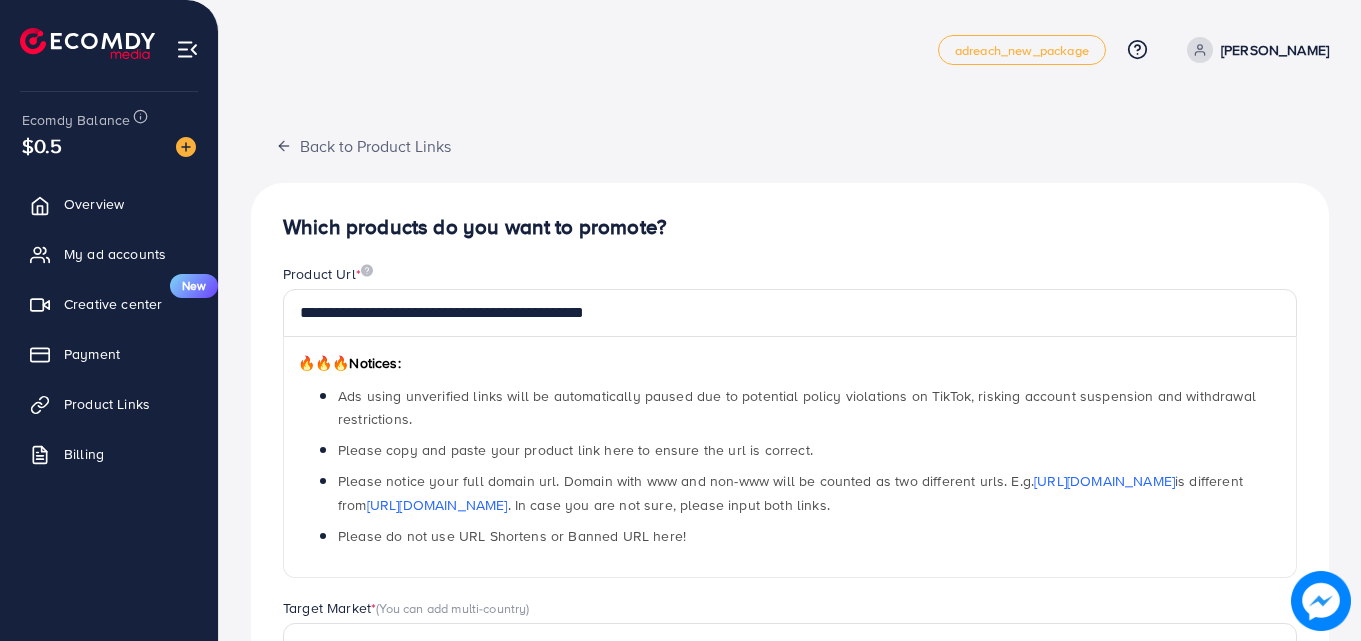 click on "**********" at bounding box center [790, 638] 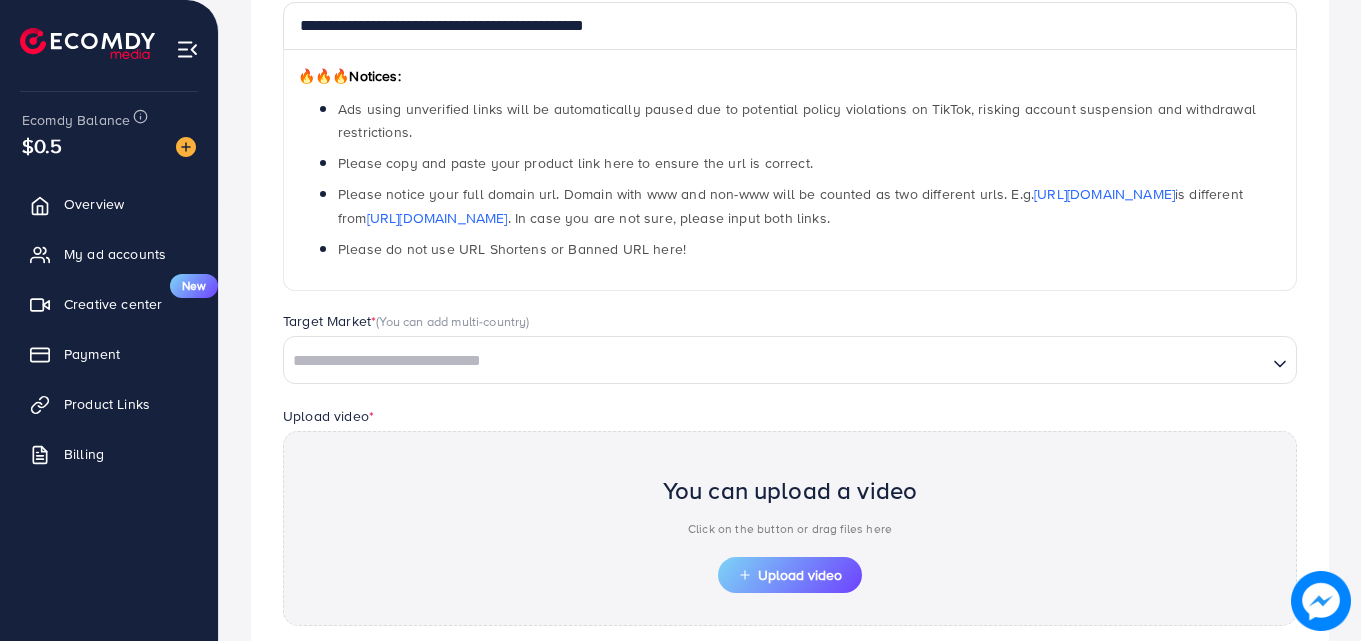 scroll, scrollTop: 293, scrollLeft: 0, axis: vertical 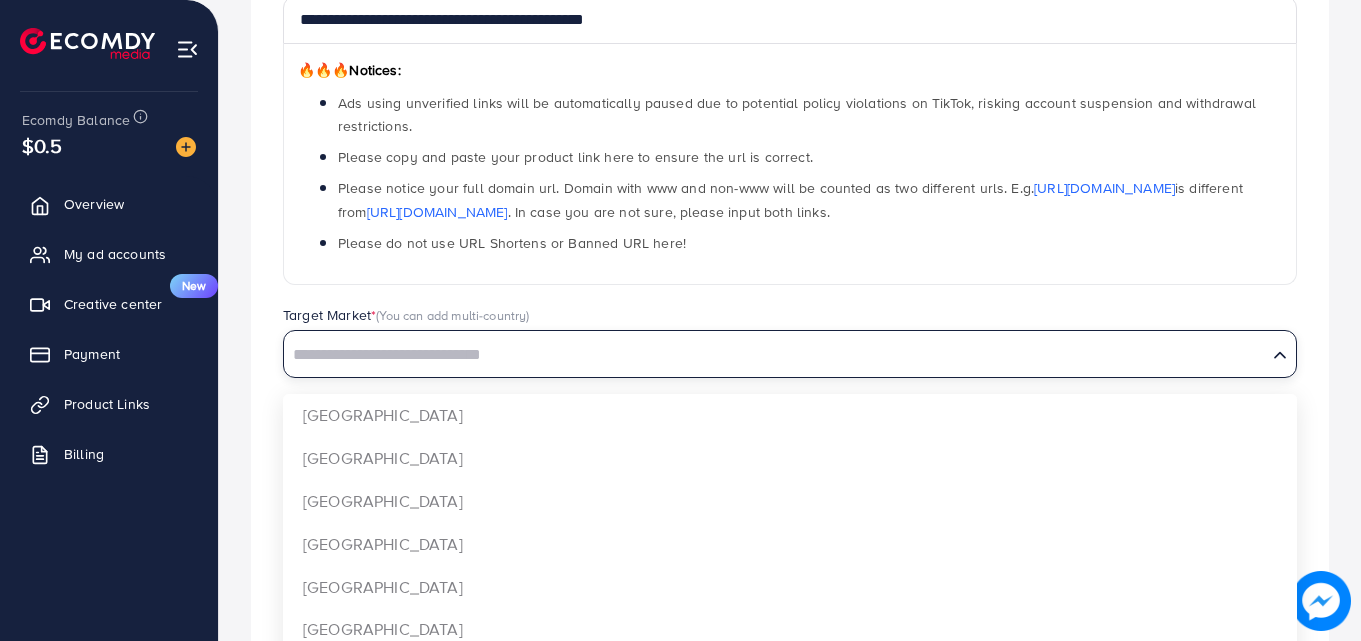 click at bounding box center [775, 355] 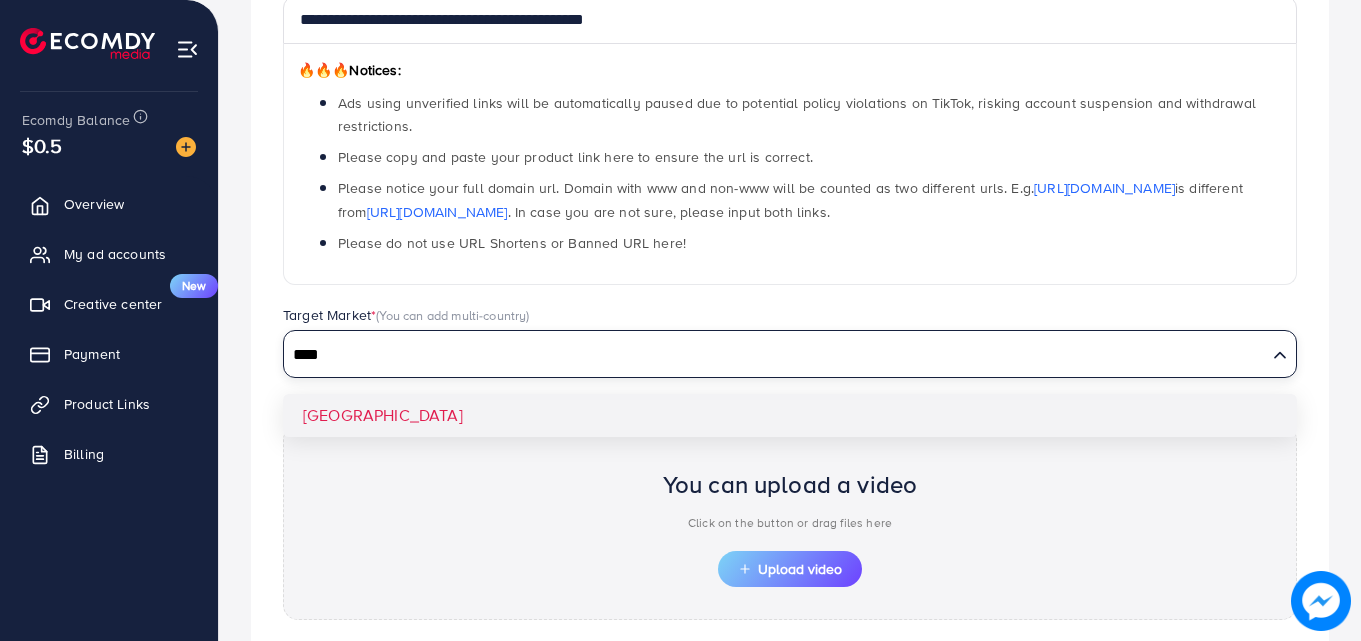 type on "****" 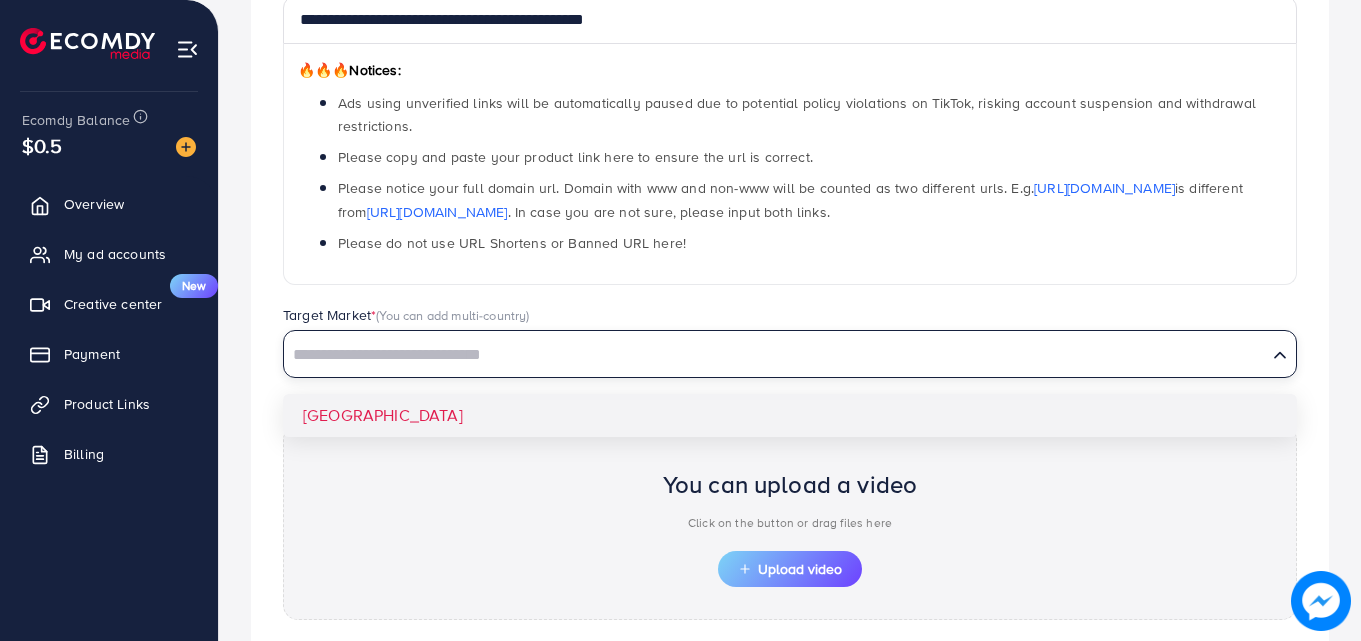 click on "**********" at bounding box center [790, 345] 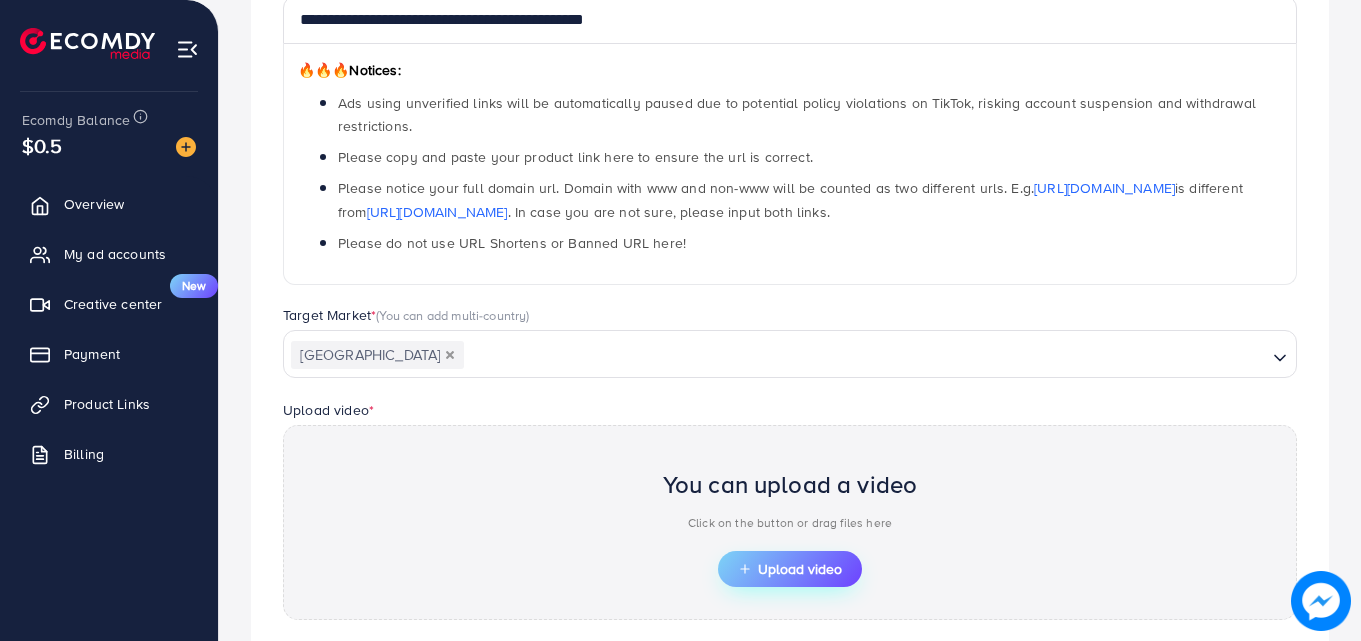 click 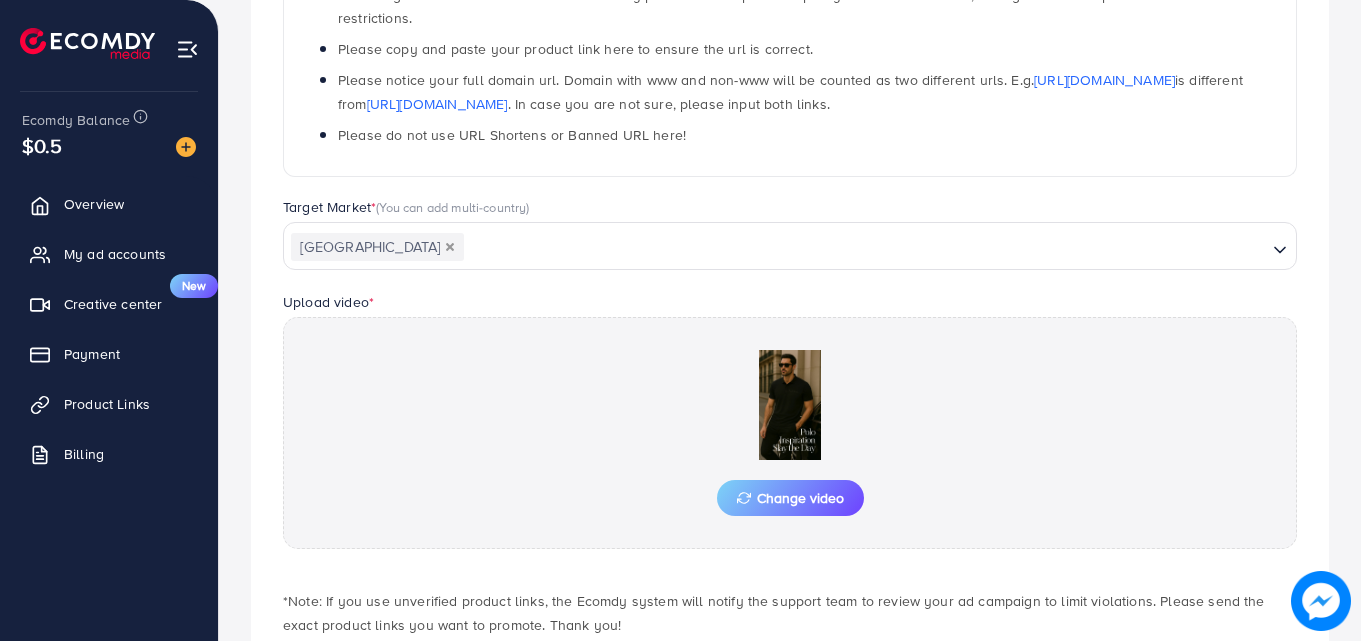 scroll, scrollTop: 521, scrollLeft: 0, axis: vertical 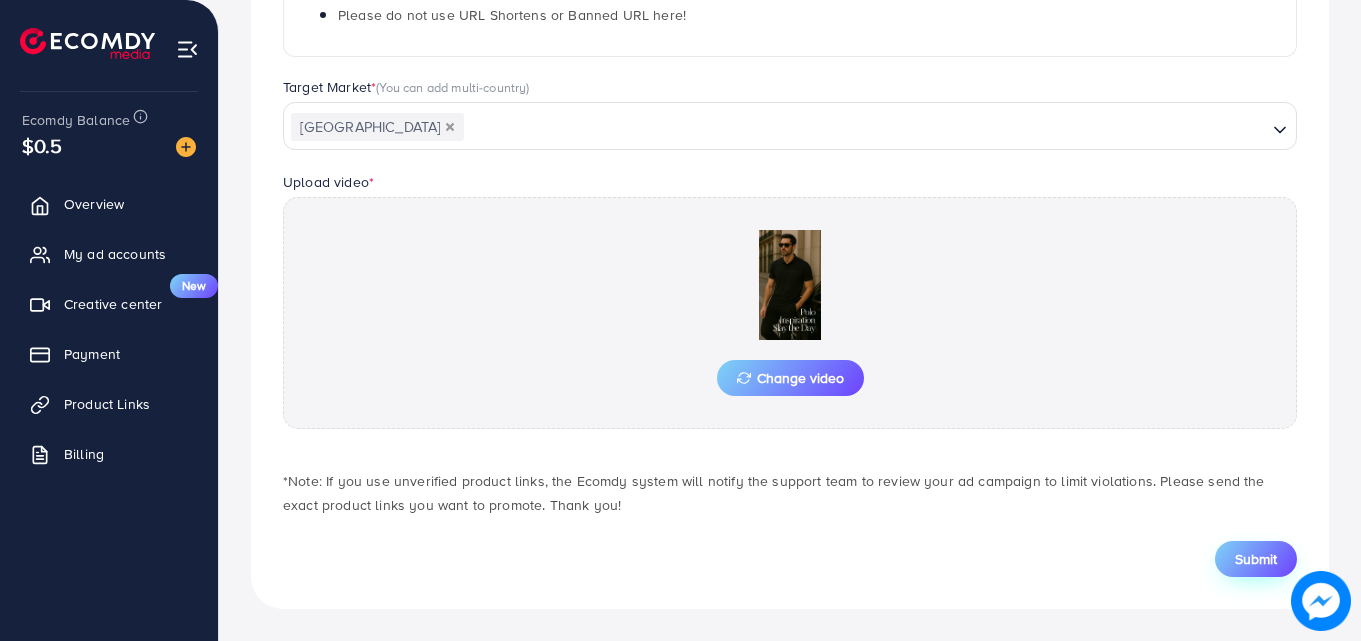 click on "Submit" at bounding box center [1256, 559] 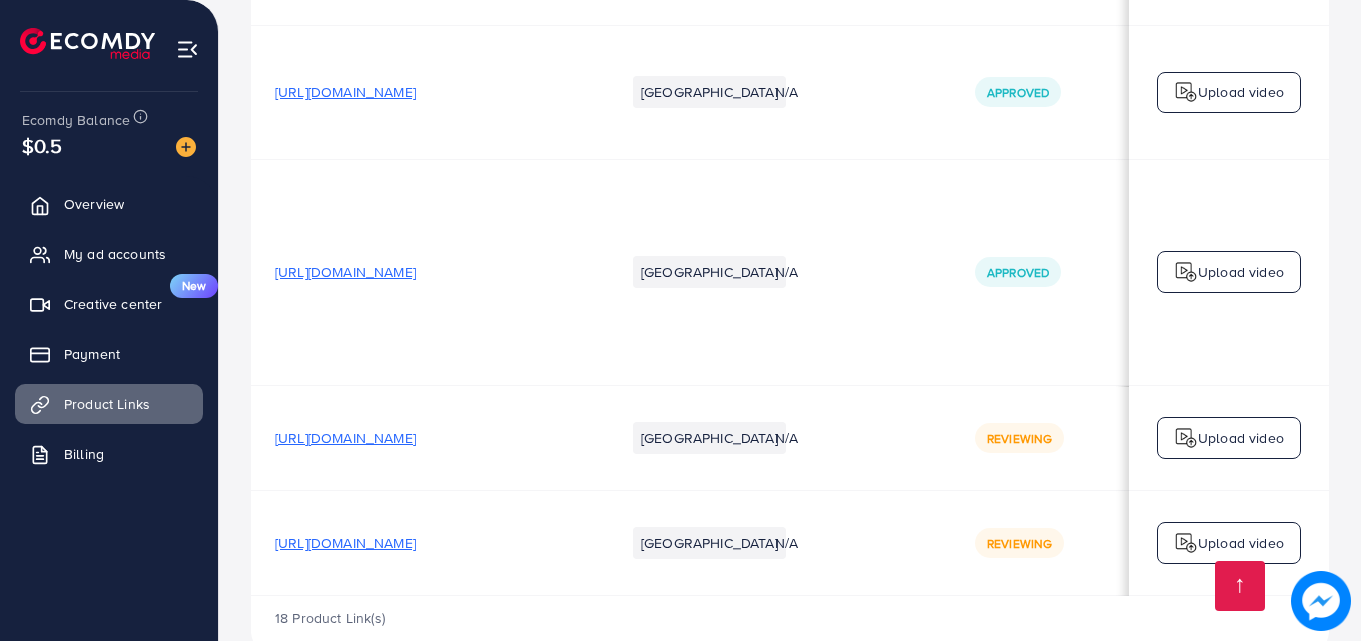 scroll, scrollTop: 4226, scrollLeft: 0, axis: vertical 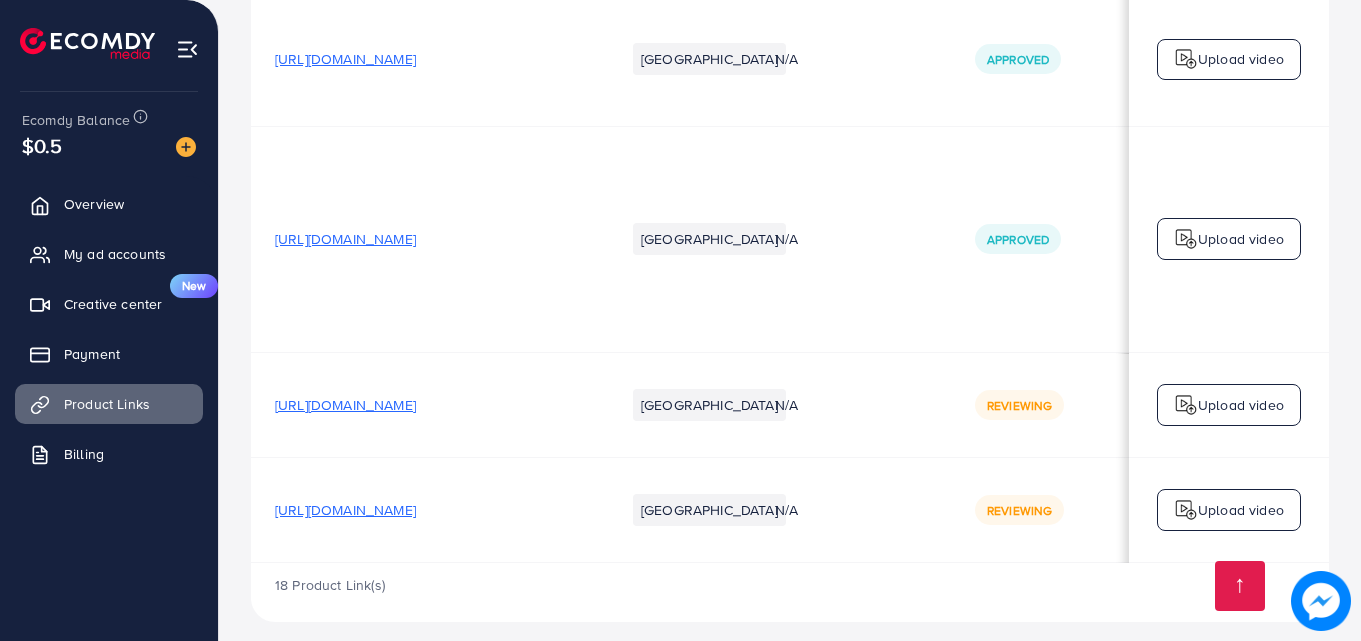 click on "Upload video" at bounding box center [1241, 510] 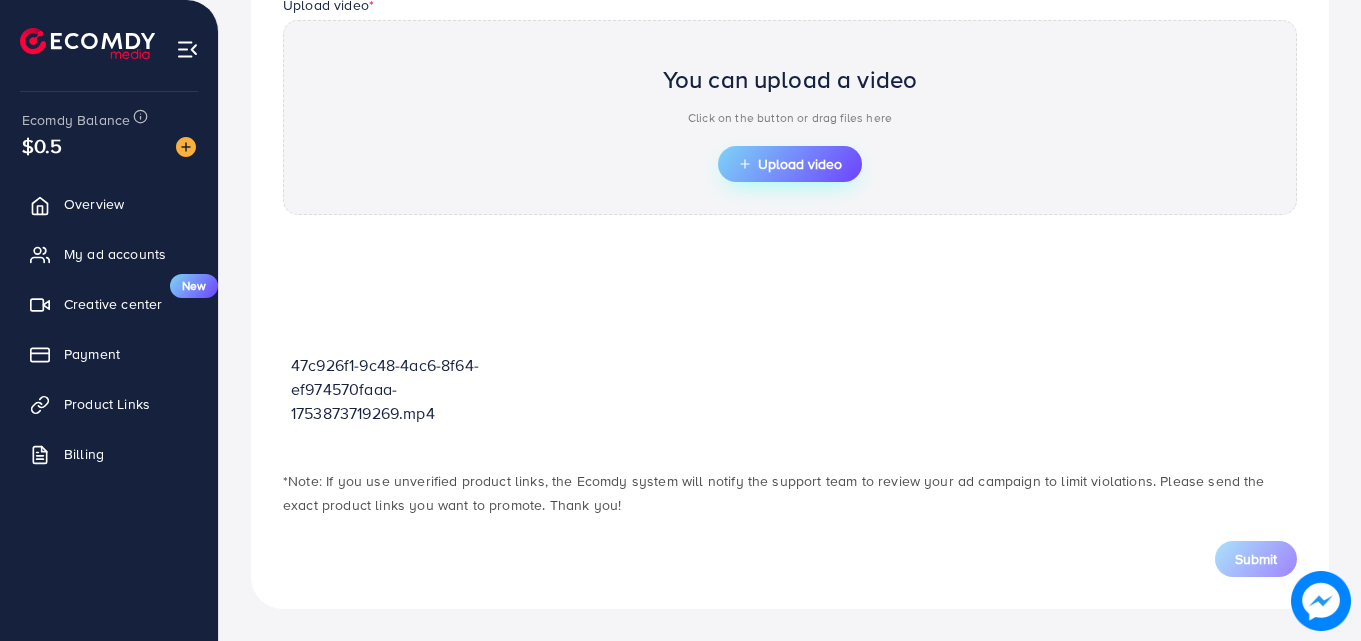 click on "Upload video" at bounding box center [790, 164] 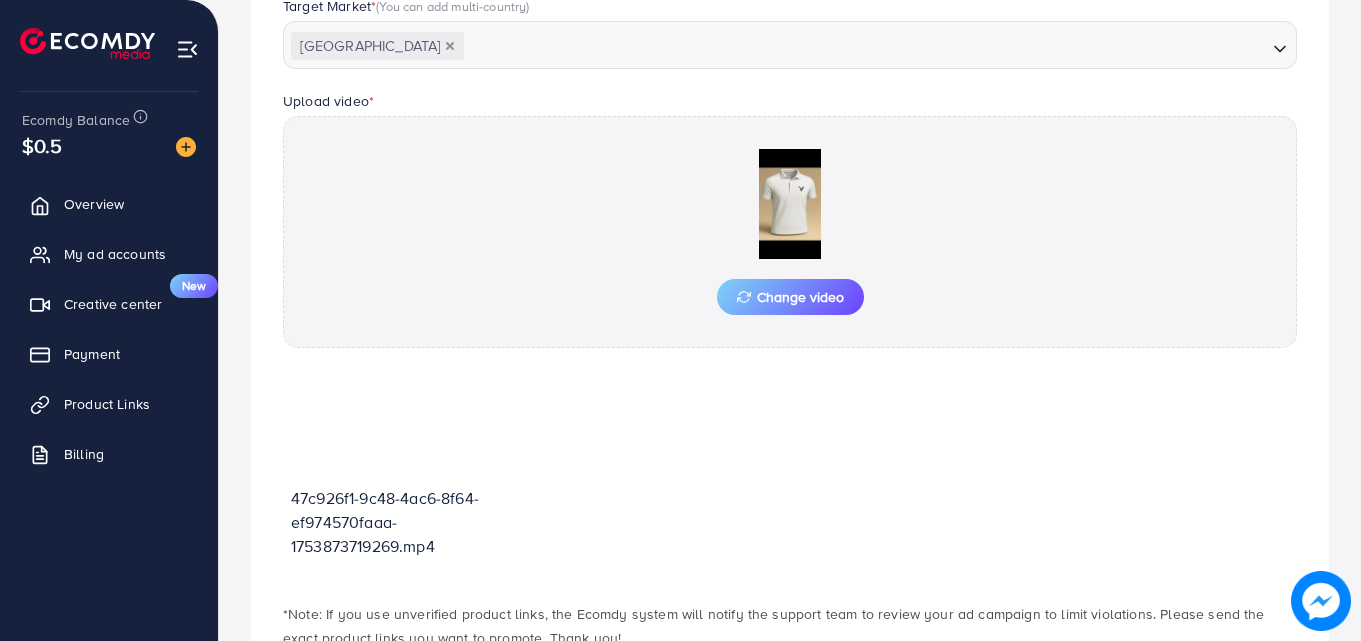scroll, scrollTop: 698, scrollLeft: 0, axis: vertical 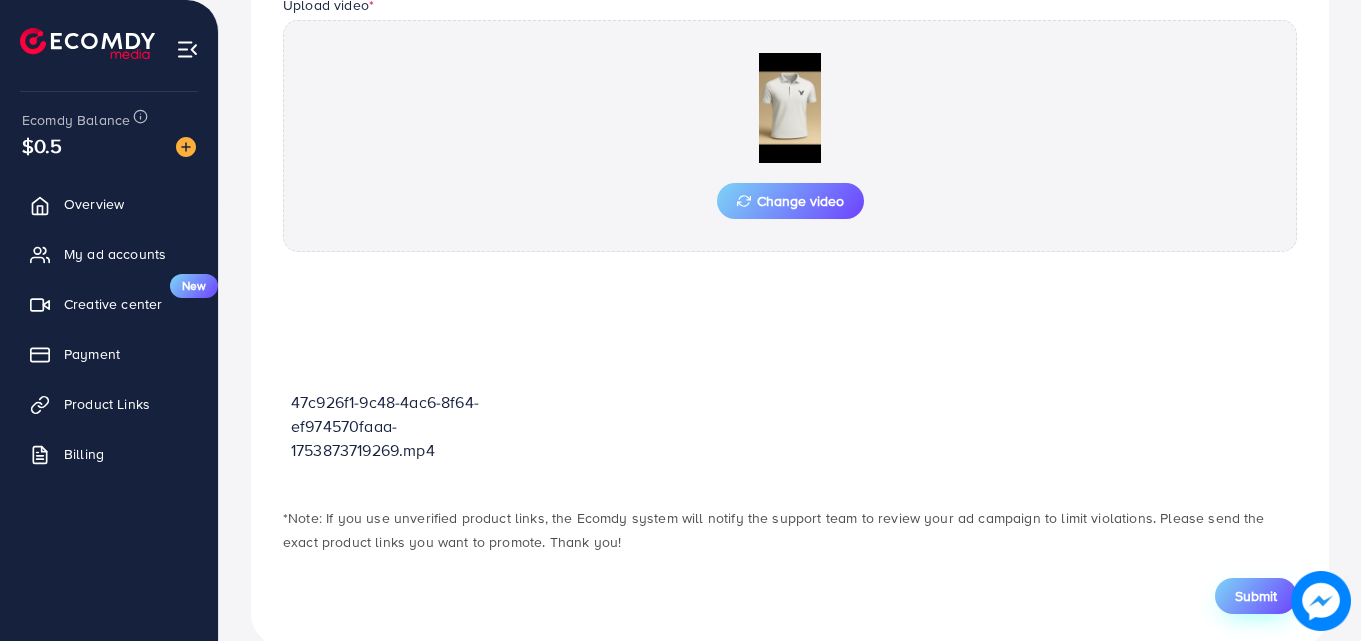 click on "Submit" at bounding box center (1256, 596) 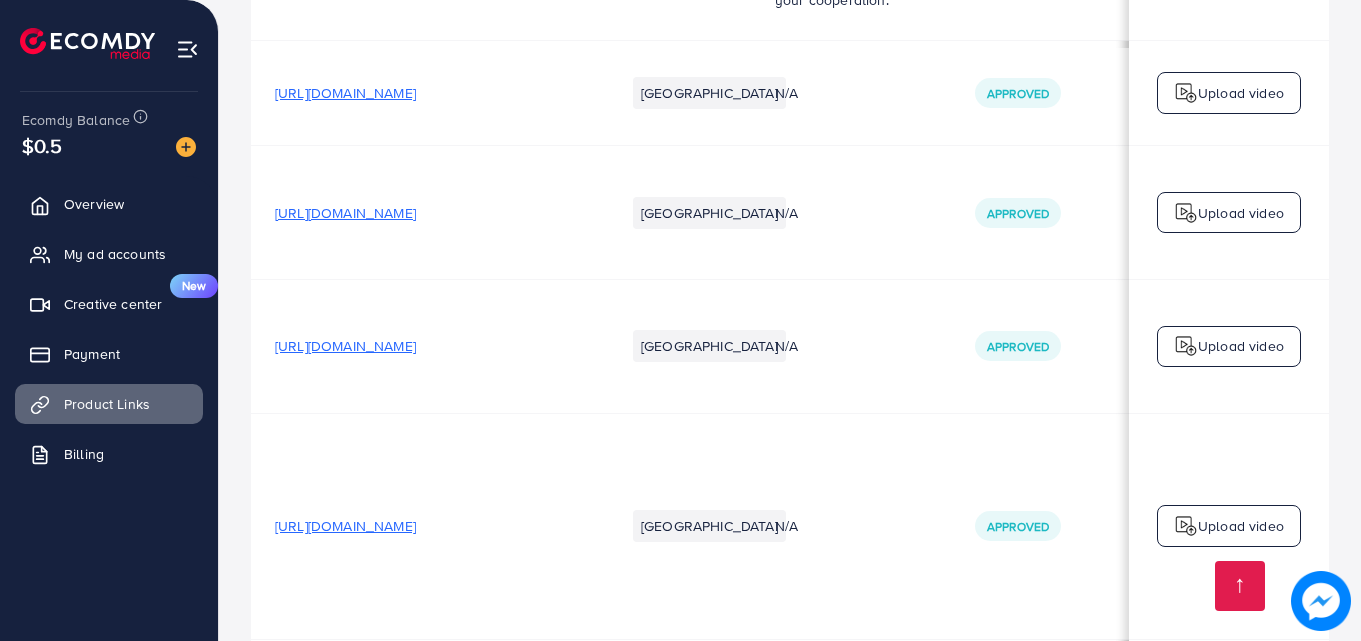 scroll, scrollTop: 4254, scrollLeft: 0, axis: vertical 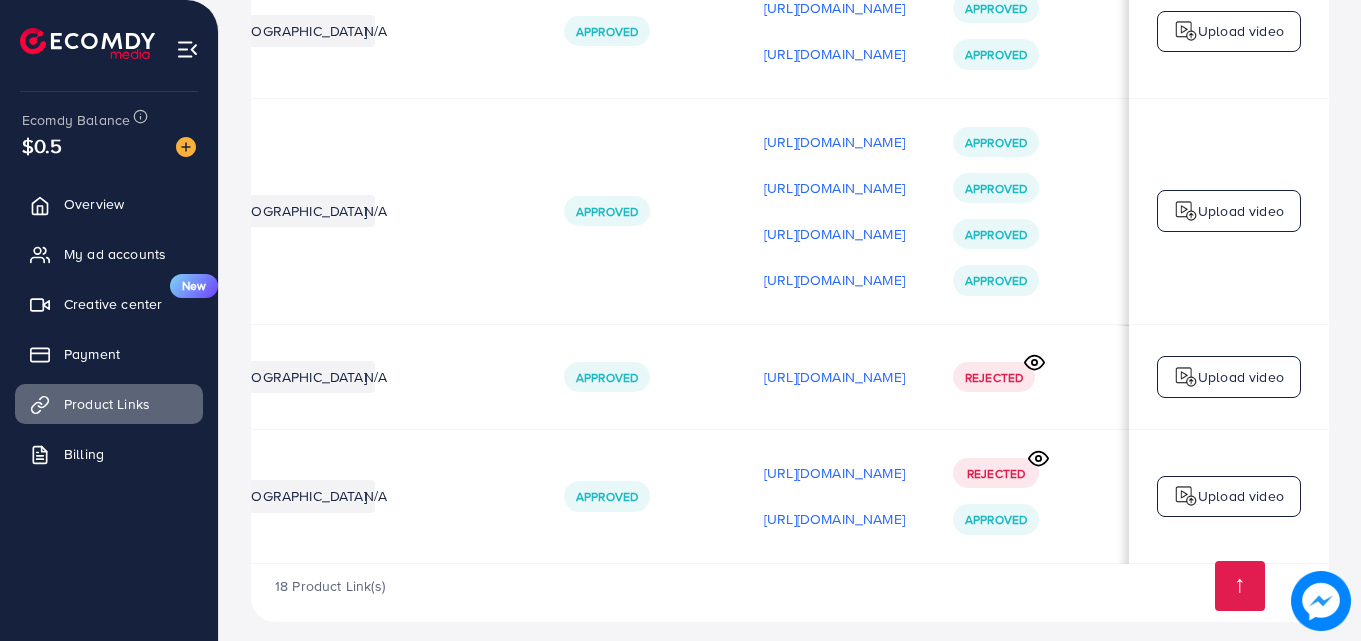 click 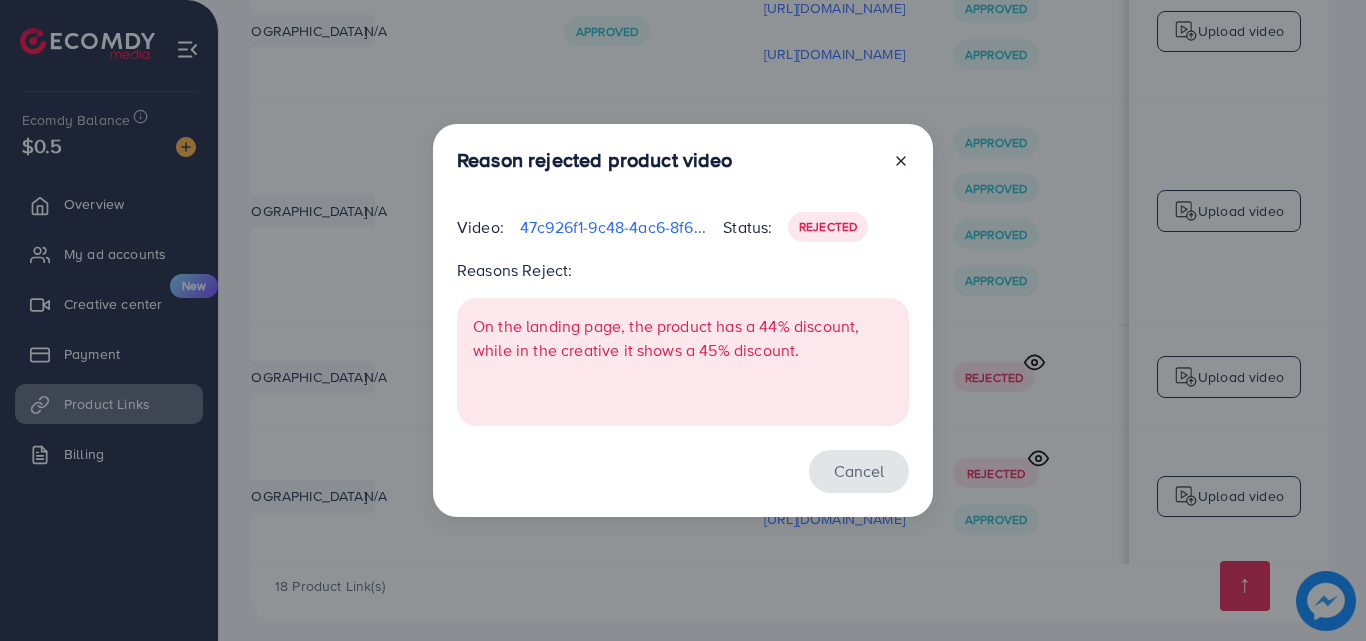 click on "Cancel" at bounding box center [859, 471] 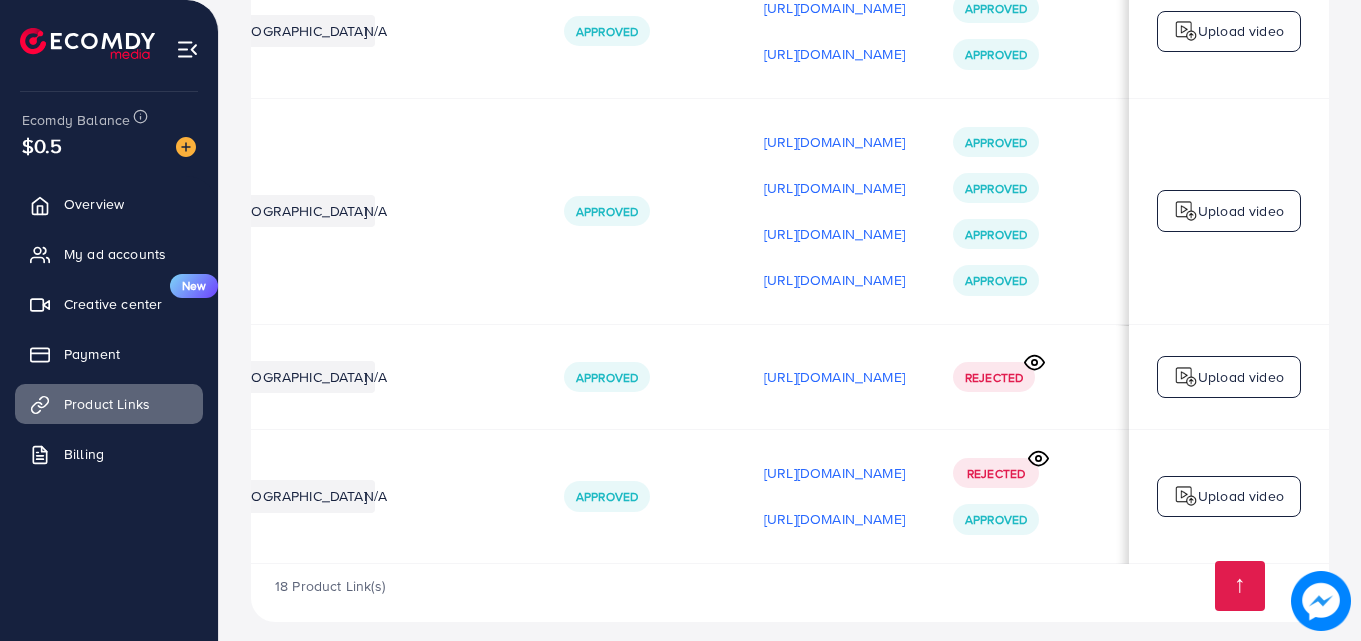 click 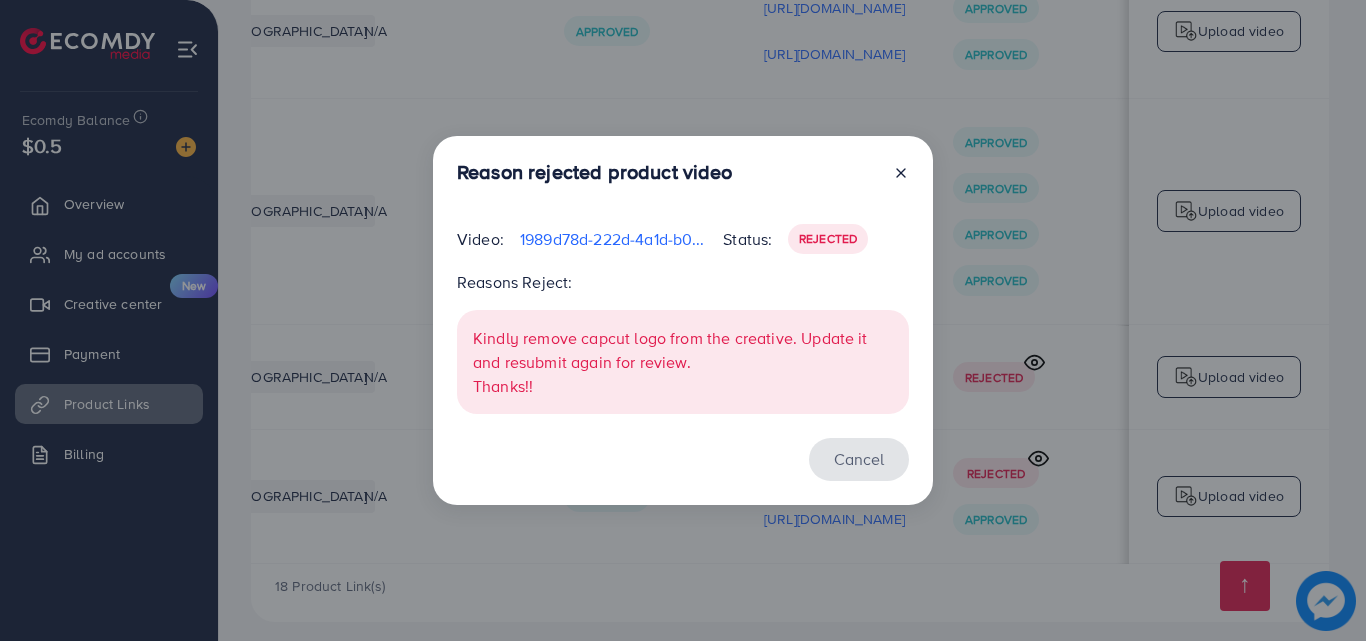 click on "Cancel" at bounding box center [859, 459] 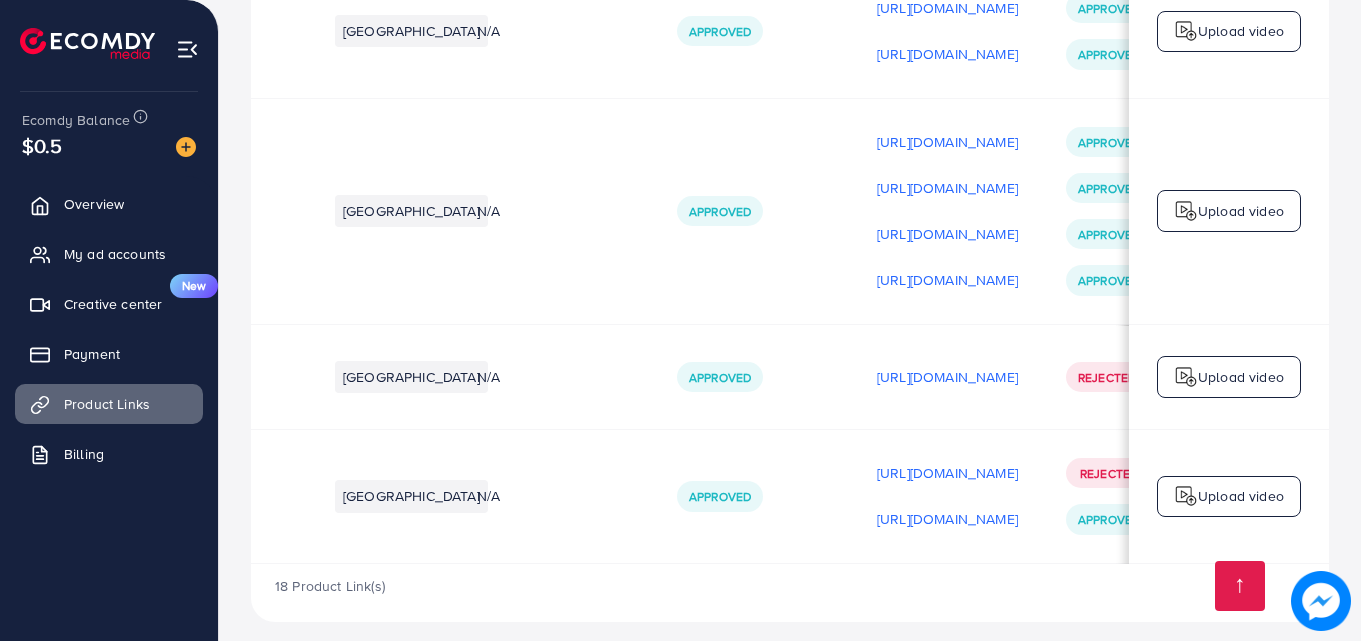 scroll, scrollTop: 0, scrollLeft: 314, axis: horizontal 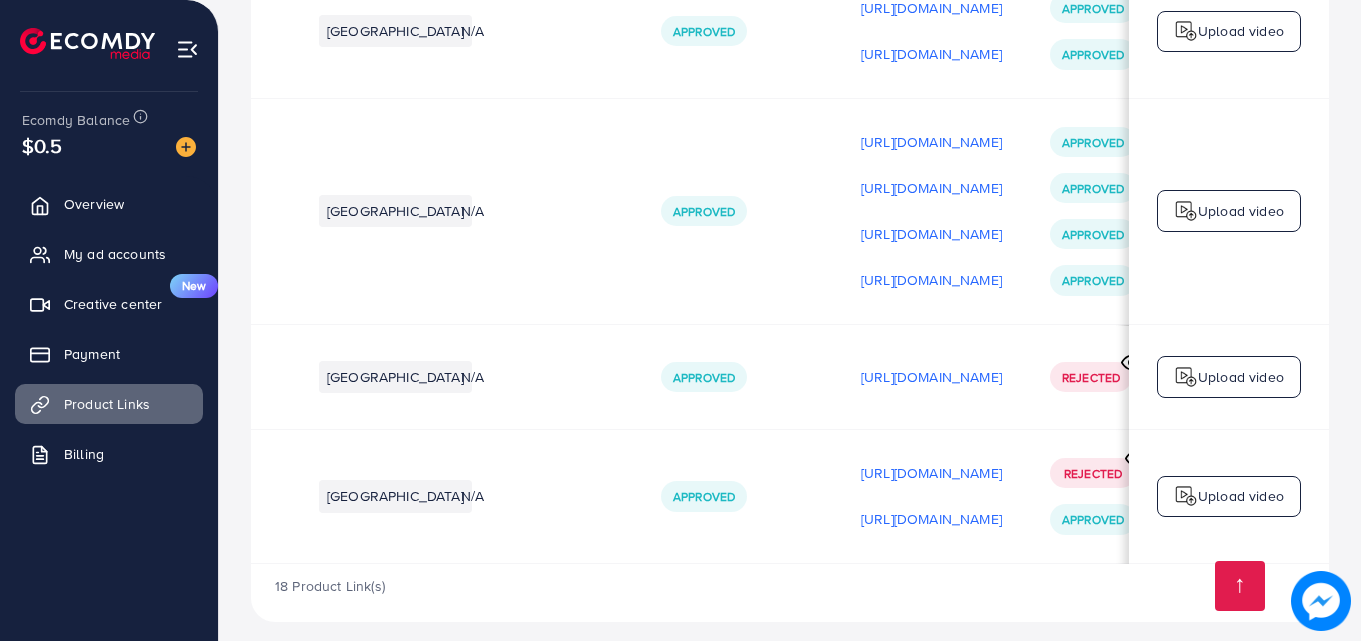 click on "18 Product Link(s)" at bounding box center [790, 593] 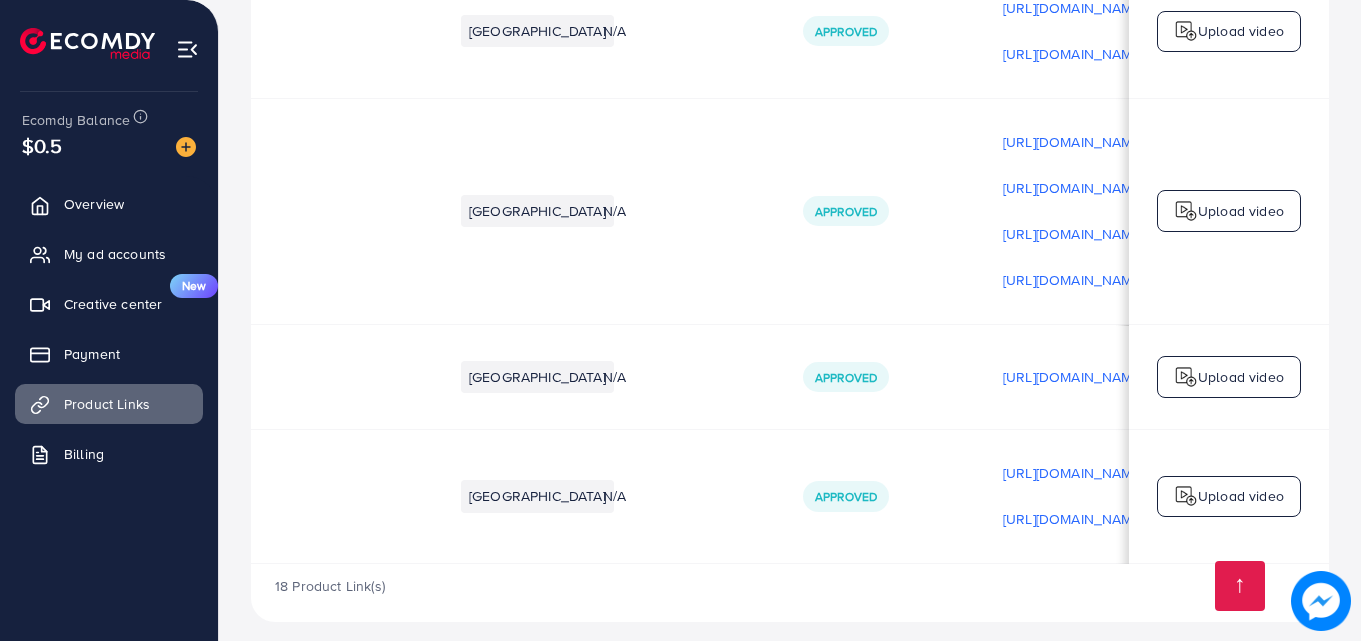 scroll, scrollTop: 0, scrollLeft: 196, axis: horizontal 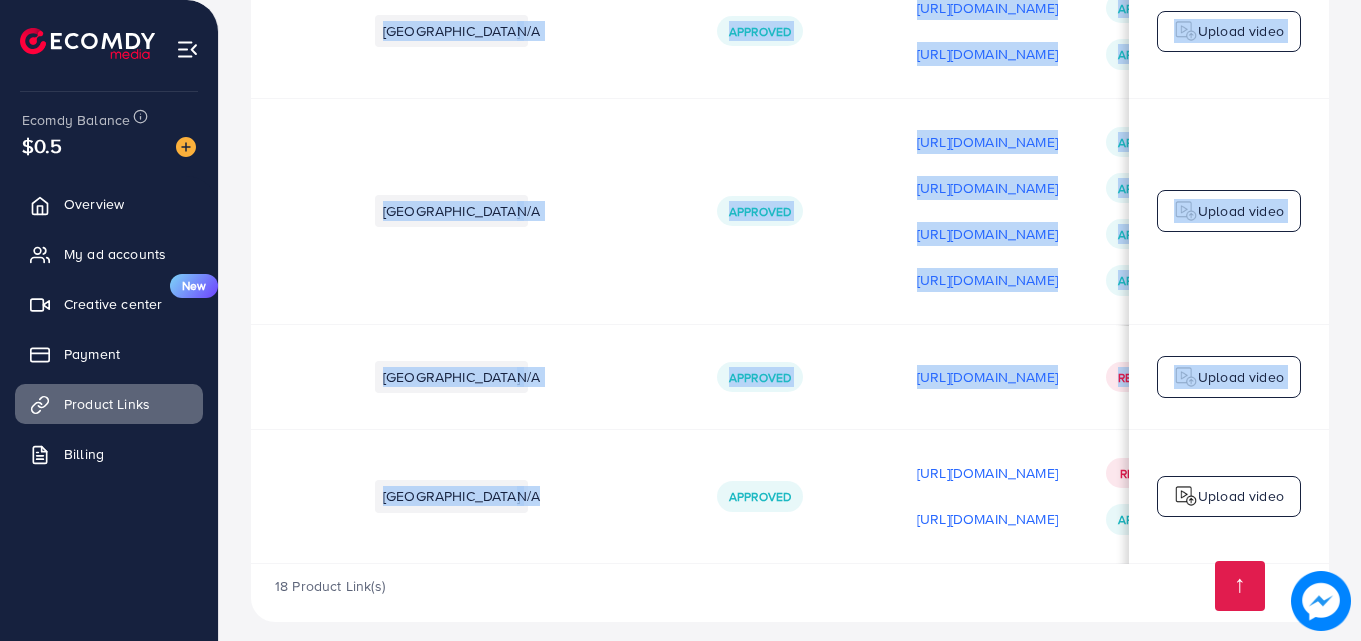 drag, startPoint x: 614, startPoint y: 543, endPoint x: 643, endPoint y: 550, distance: 29.832869 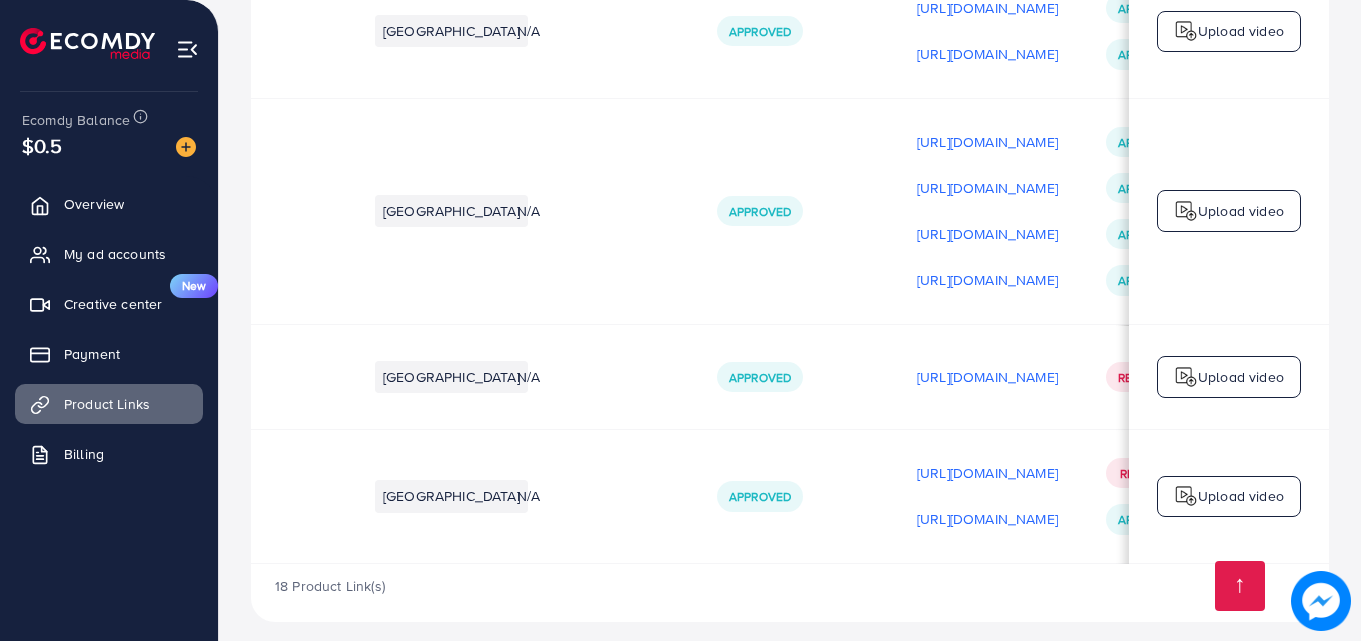 click on "18 Product Link(s)" at bounding box center (790, 593) 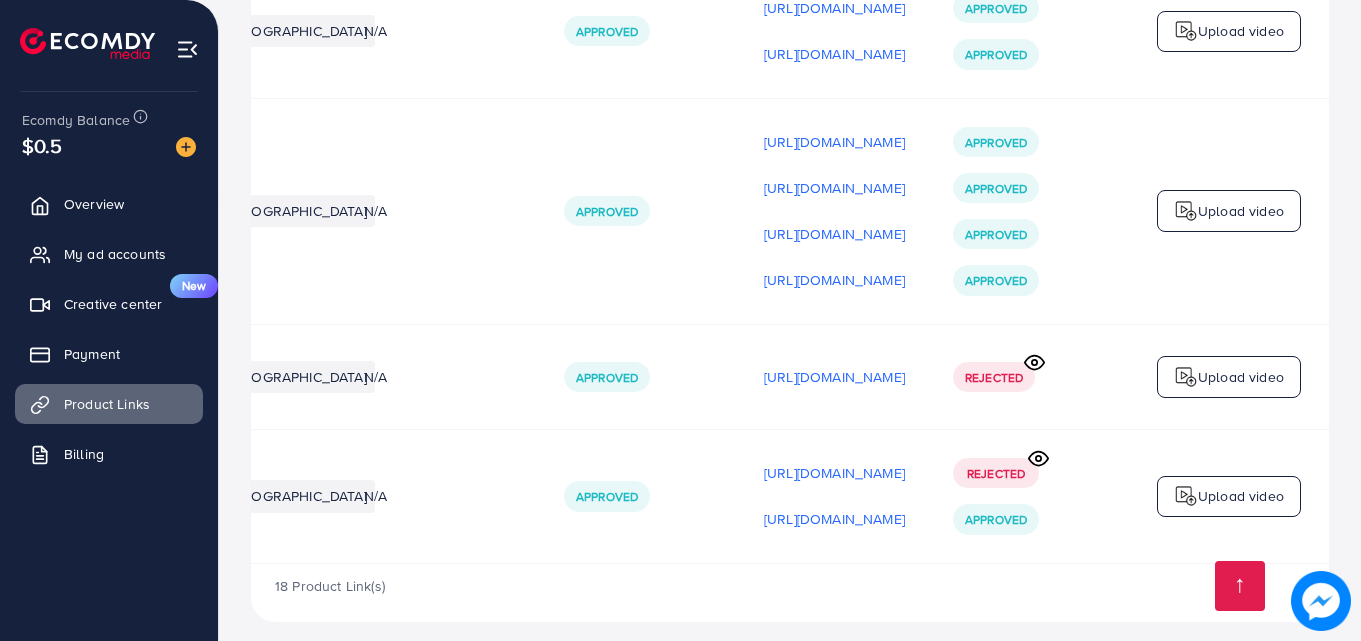scroll, scrollTop: 0, scrollLeft: 506, axis: horizontal 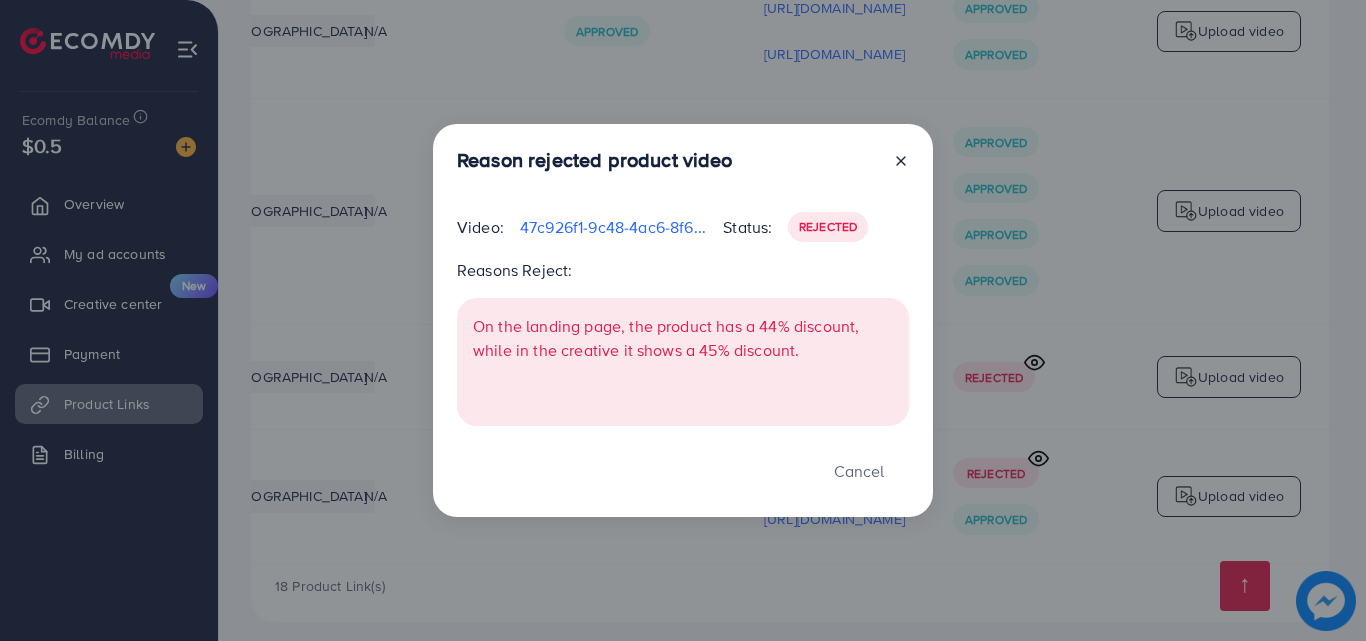 click at bounding box center [893, 164] 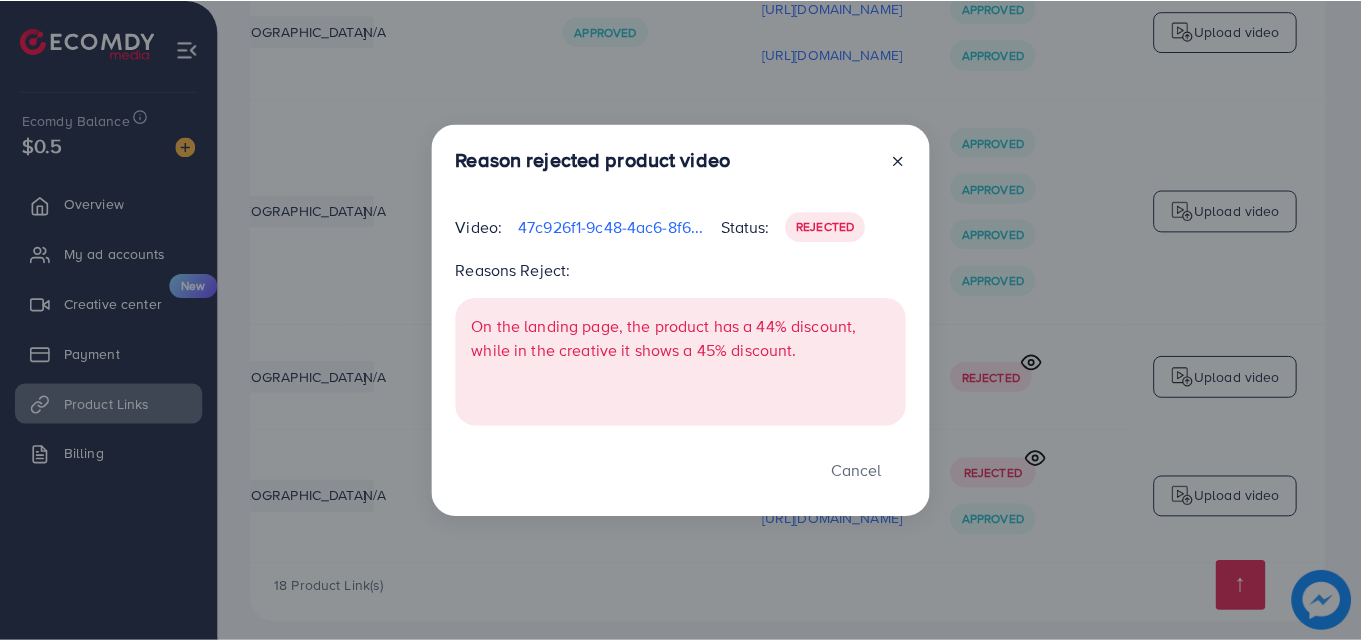 scroll, scrollTop: 0, scrollLeft: 501, axis: horizontal 